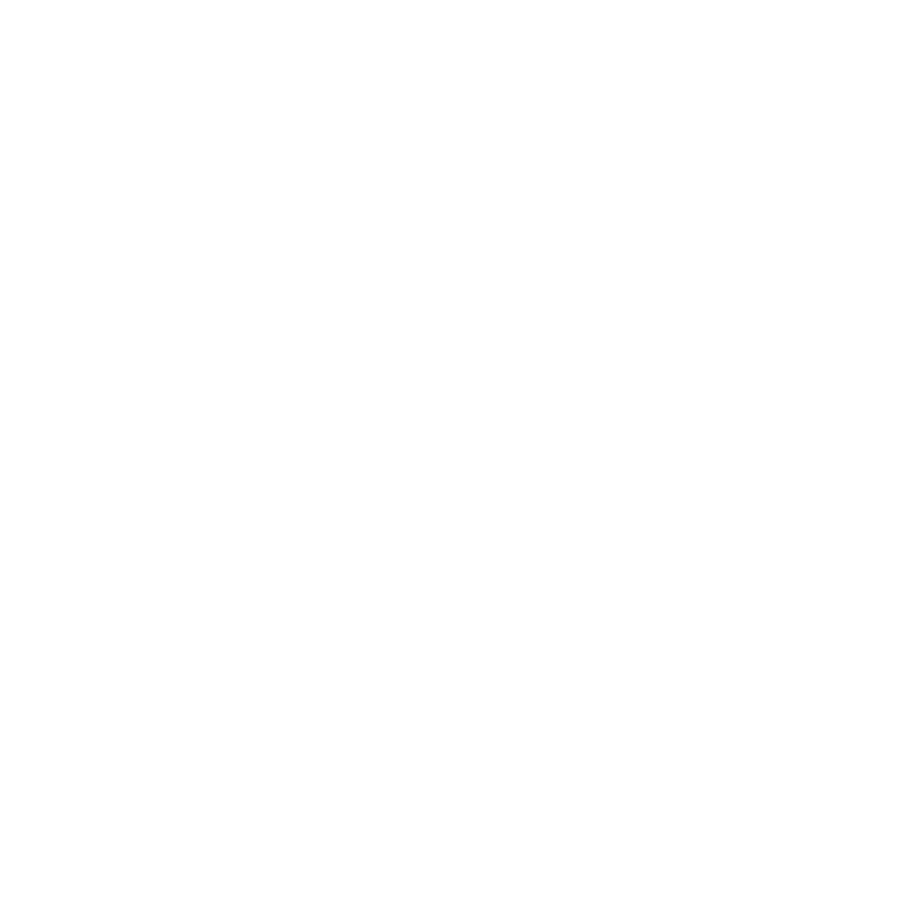 scroll, scrollTop: 0, scrollLeft: 0, axis: both 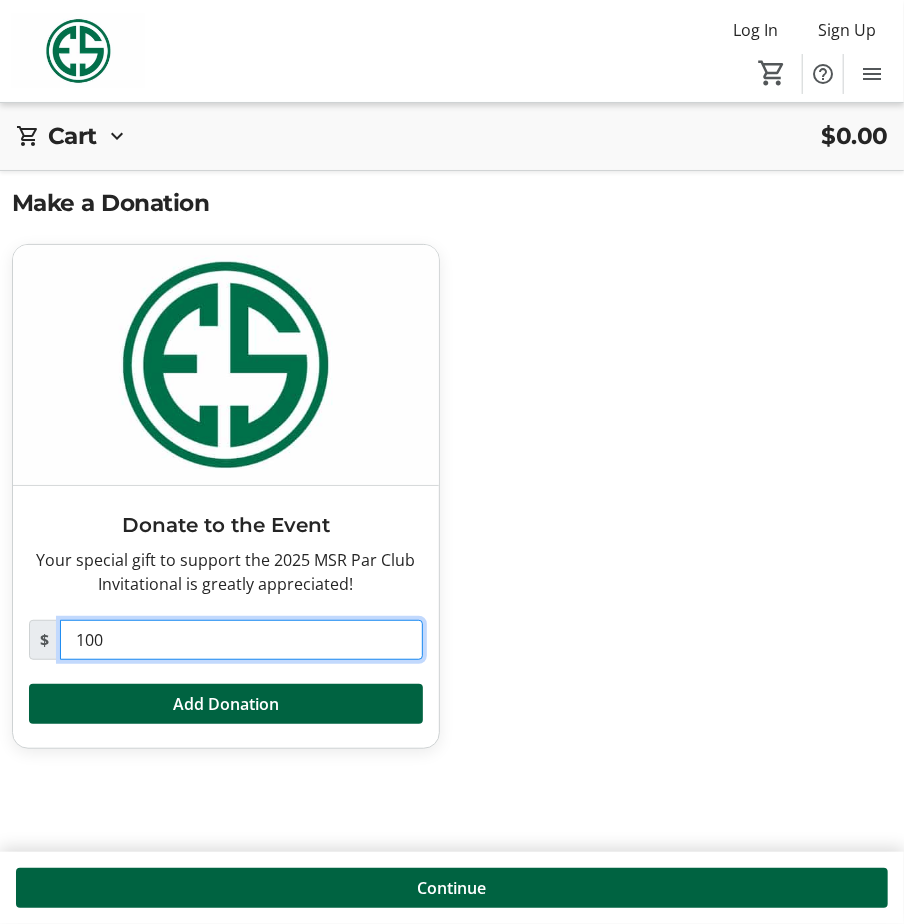 click on "100" at bounding box center [241, 640] 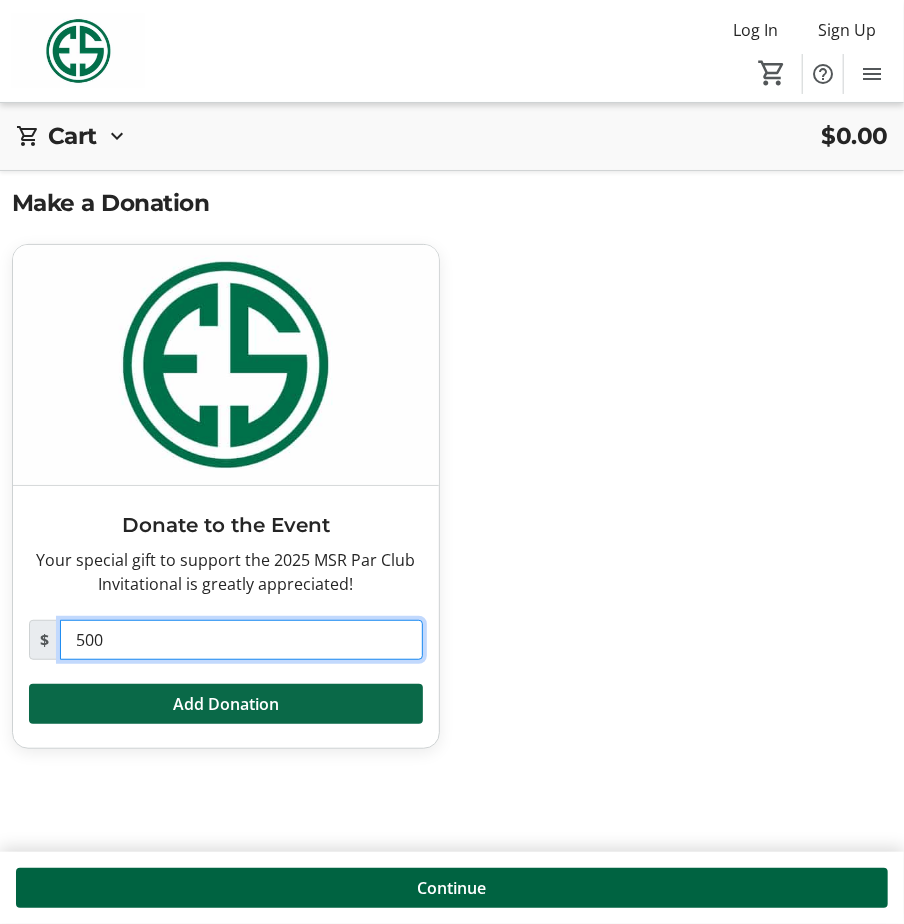 type on "500" 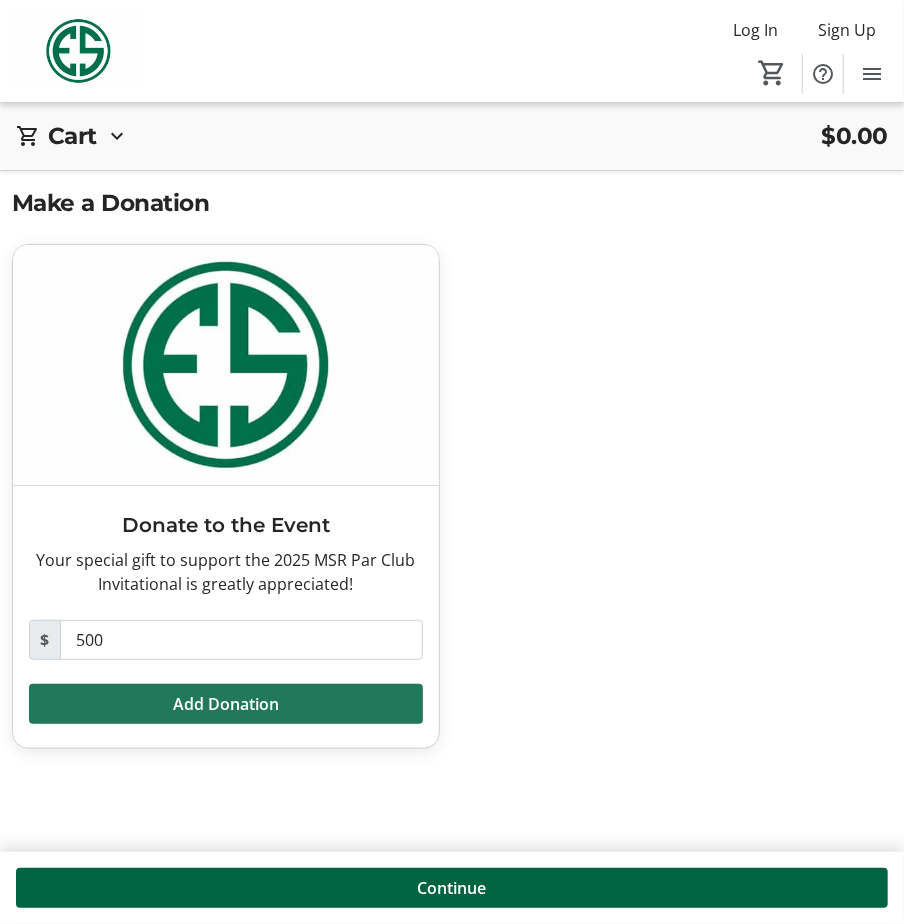 click on "Add Donation" 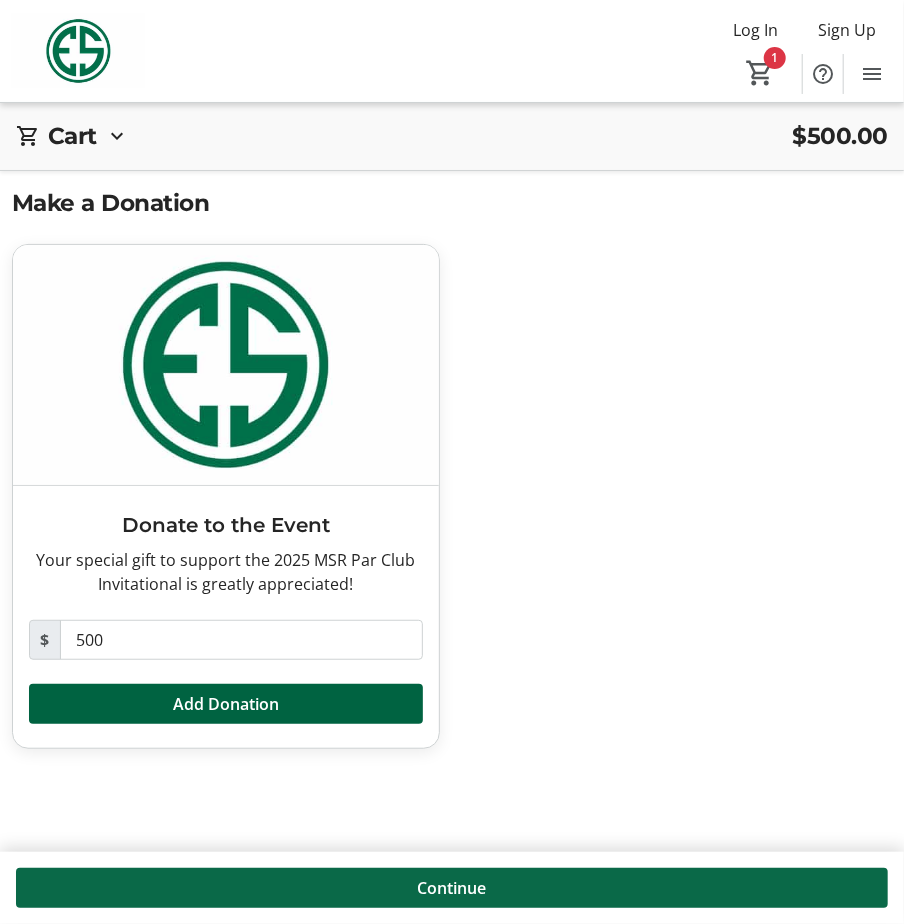 click on "Continue" 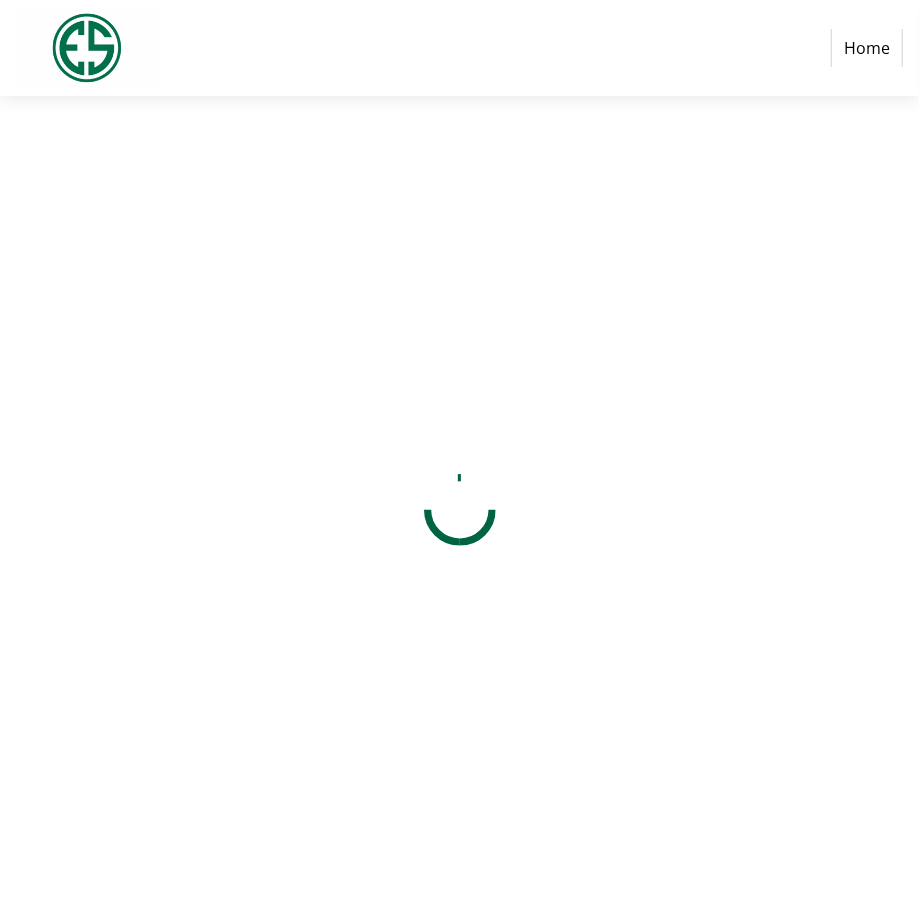 select on "US" 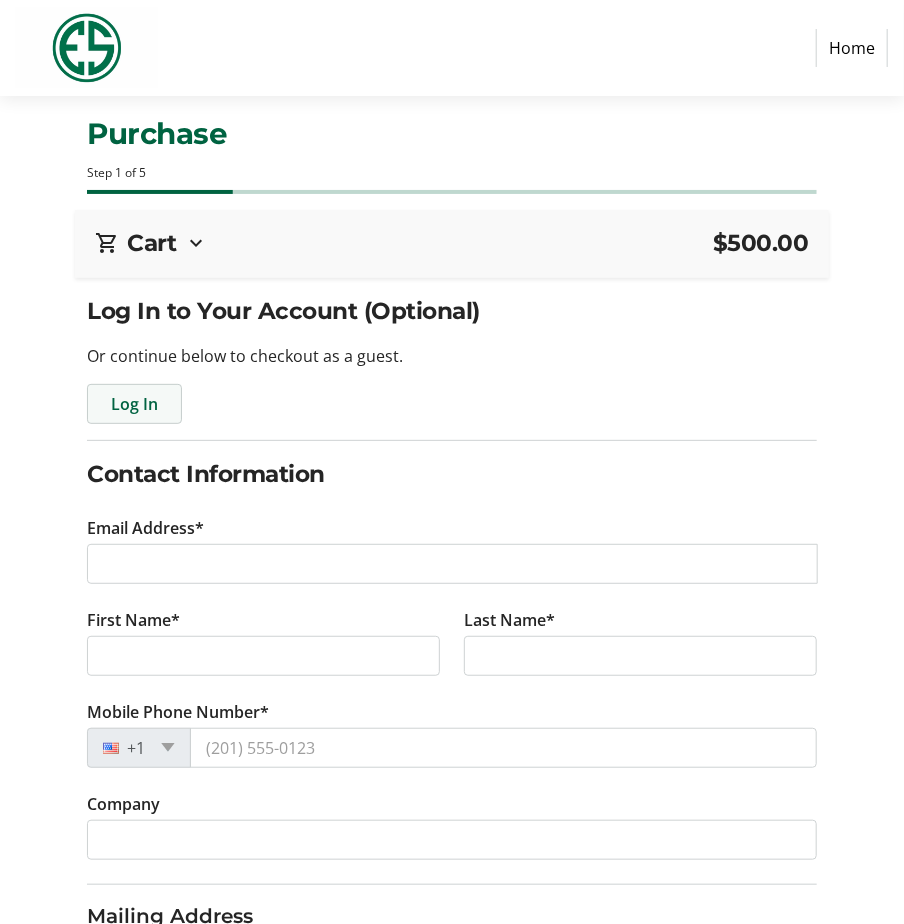 click on "Log In" 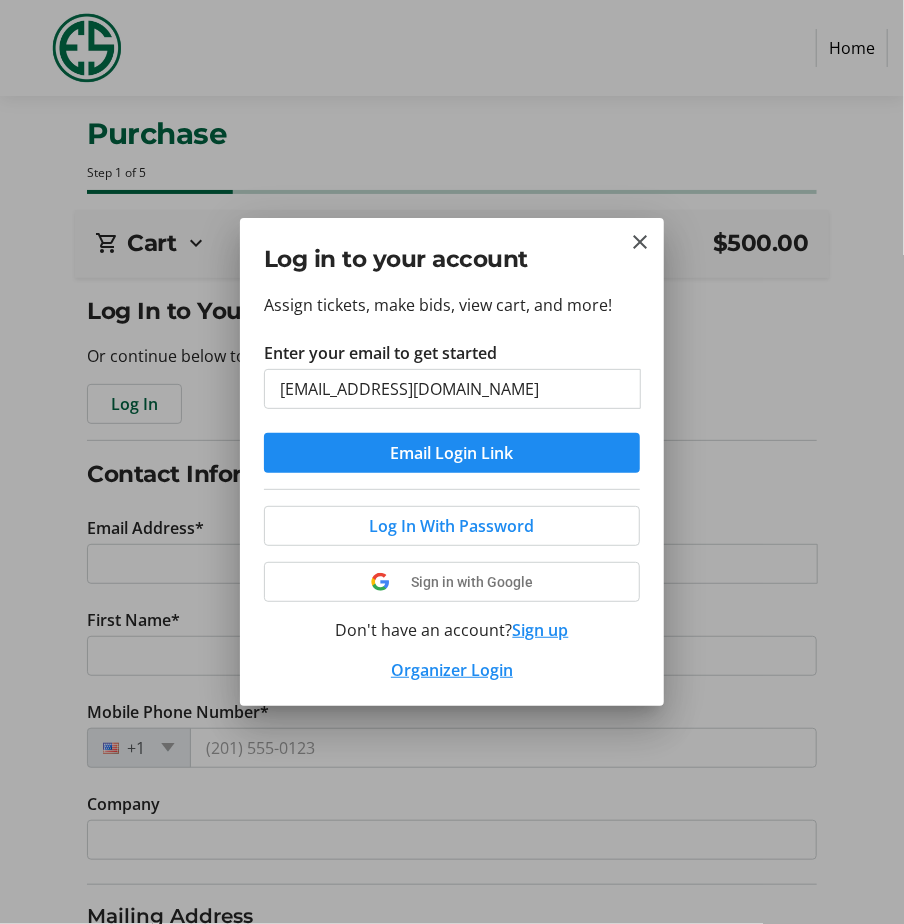 click on "Assign tickets, make bids, view cart, and more! Enter your email to get started [EMAIL_ADDRESS][DOMAIN_NAME]  Email Login Link   Log In With Password  Sign in with Google  Don't have an account?  Sign up Organizer Login" at bounding box center [452, 499] 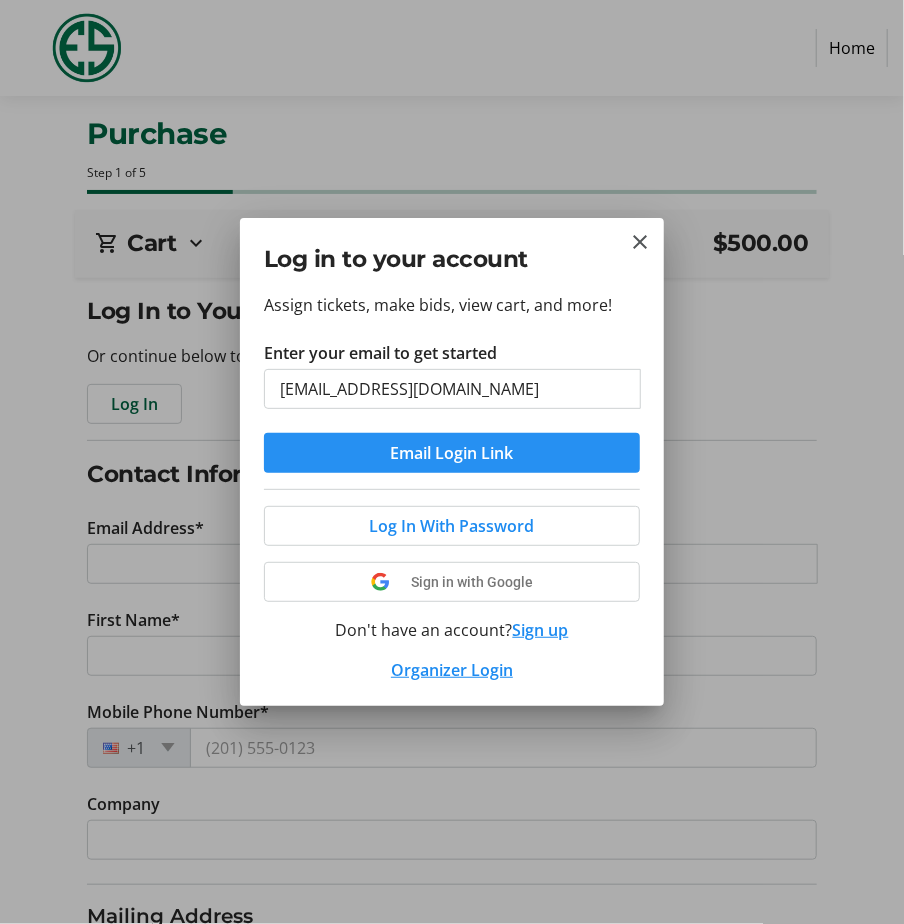 click at bounding box center (452, 453) 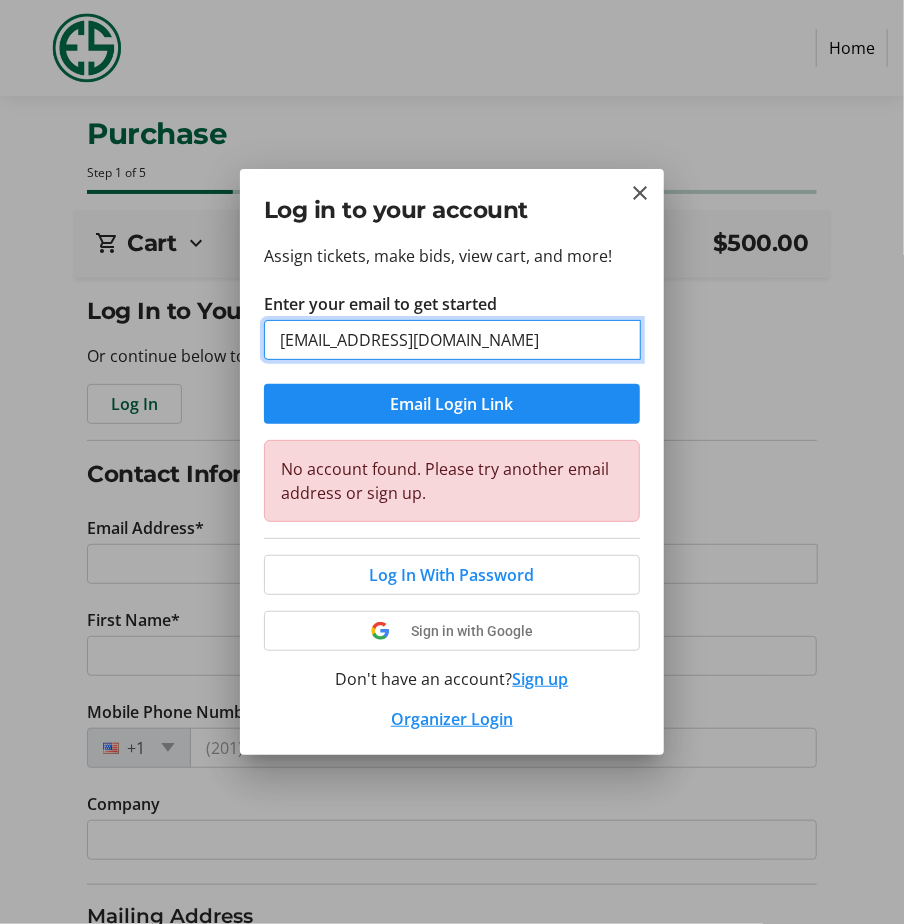 drag, startPoint x: 352, startPoint y: 339, endPoint x: 412, endPoint y: 351, distance: 61.188232 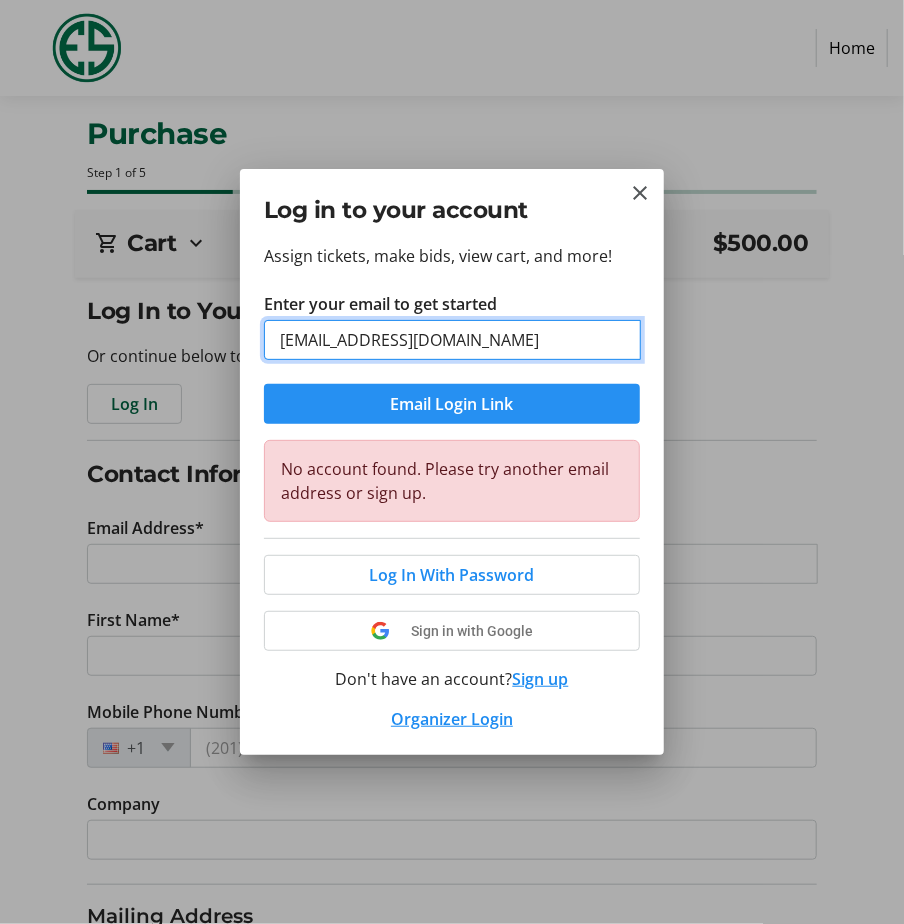 type on "[EMAIL_ADDRESS][DOMAIN_NAME]" 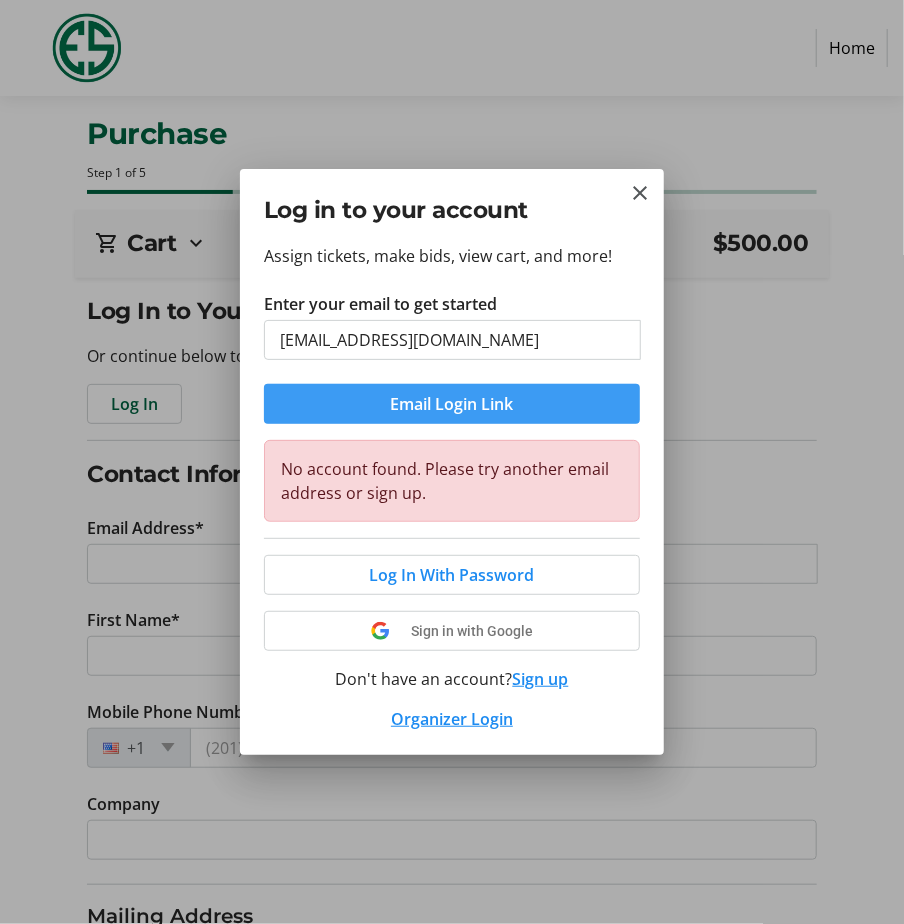 click on "Email Login Link" at bounding box center [452, 404] 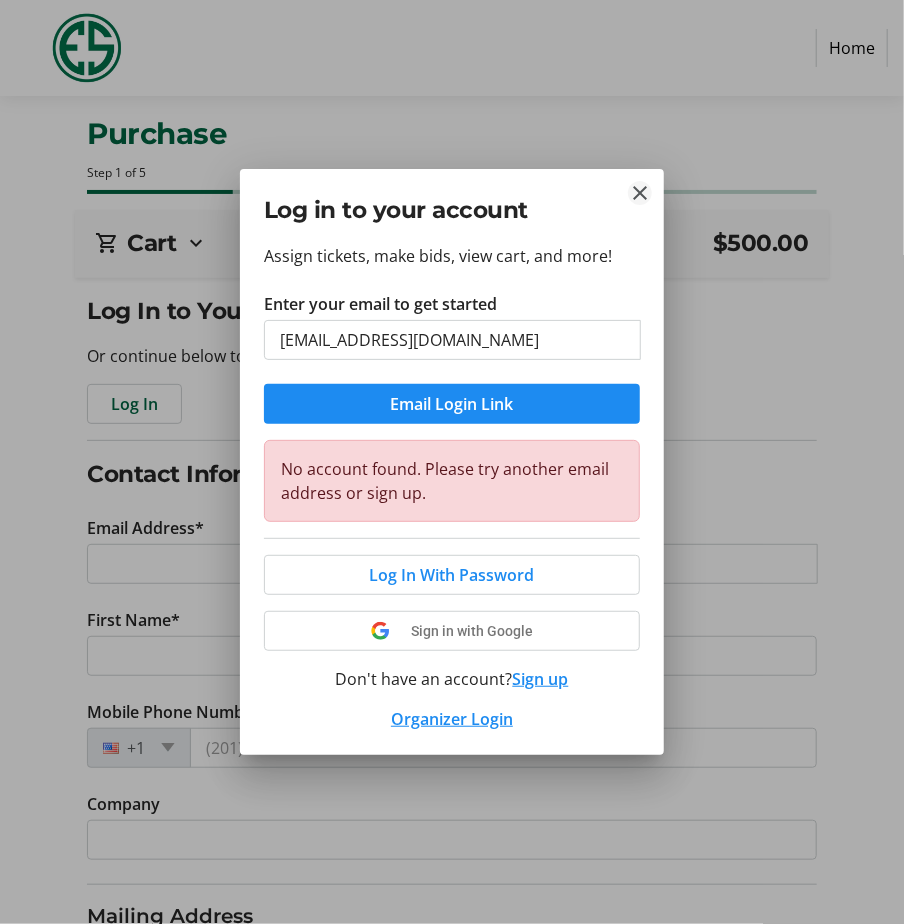 click at bounding box center [640, 193] 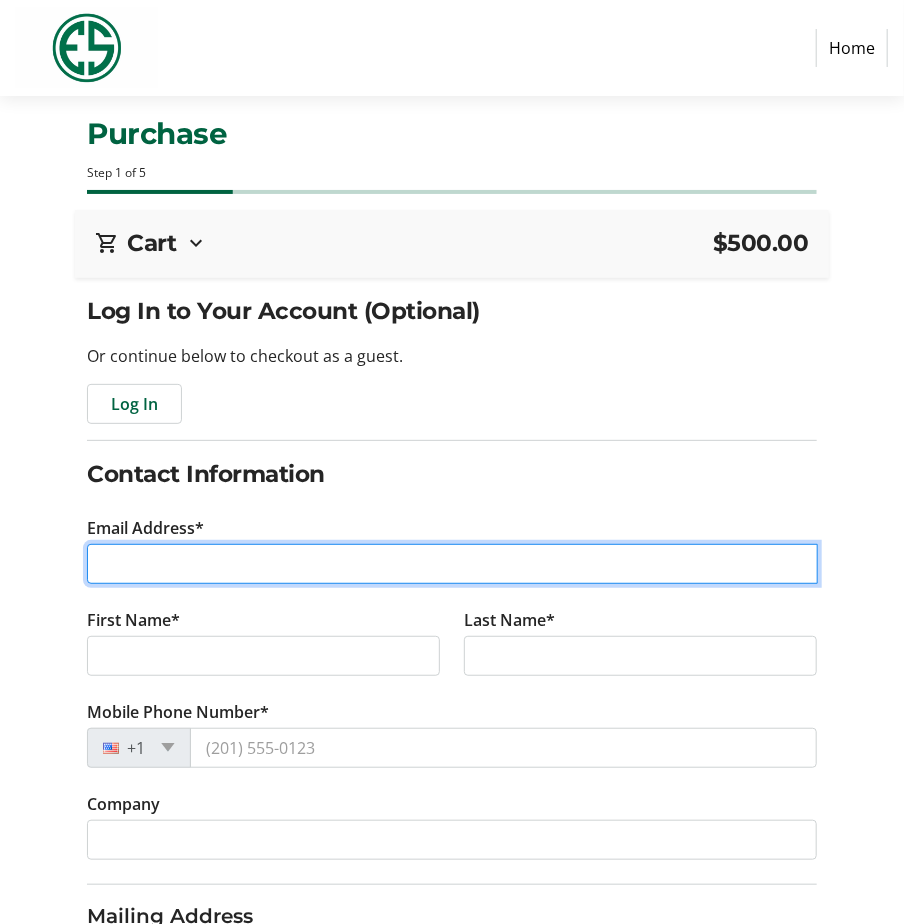 click on "Email Address*" at bounding box center [452, 564] 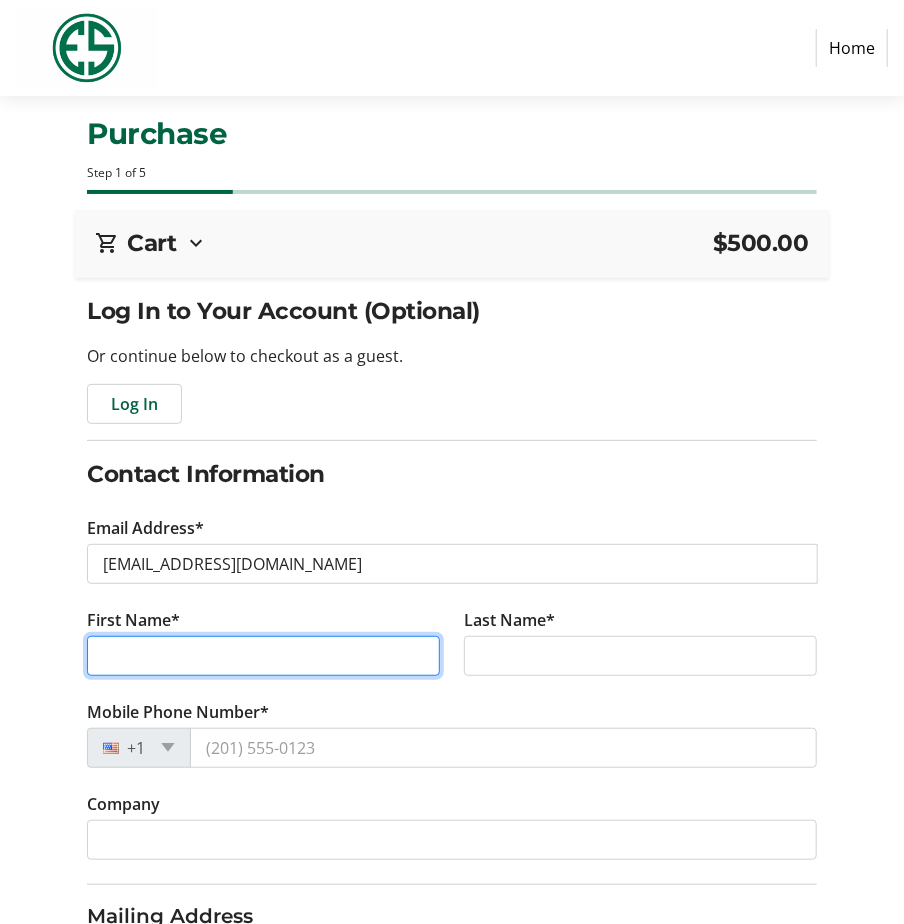 type on "TRENT" 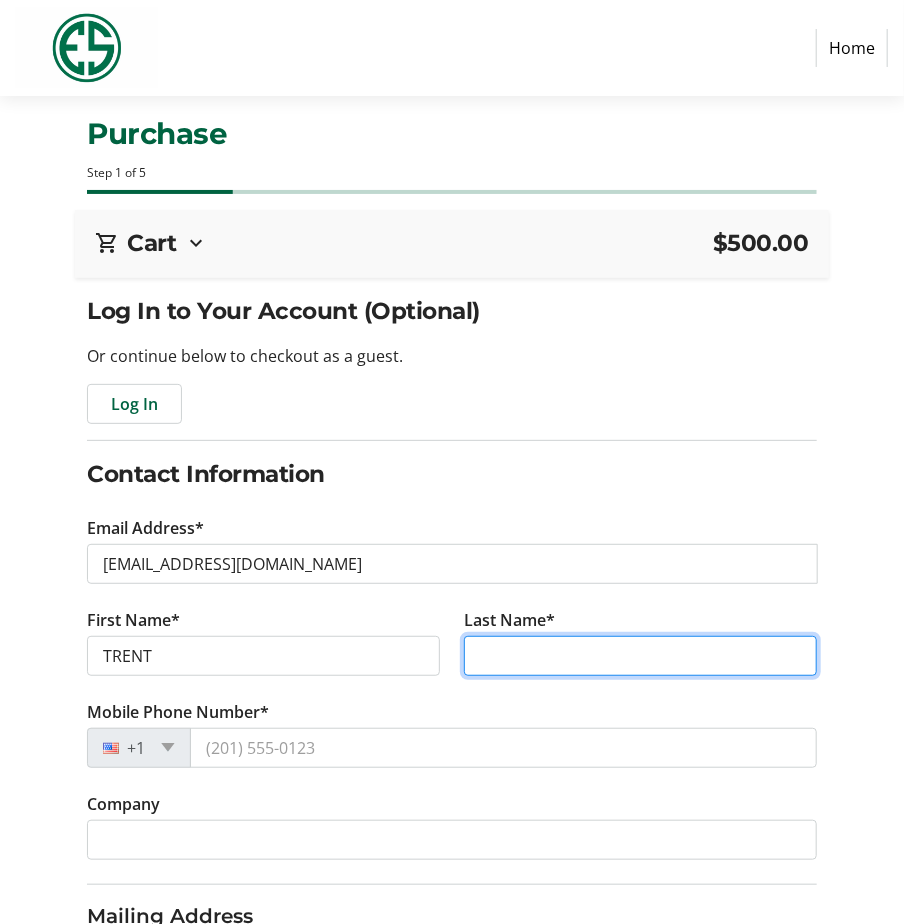 type on "MEYERHOEFER" 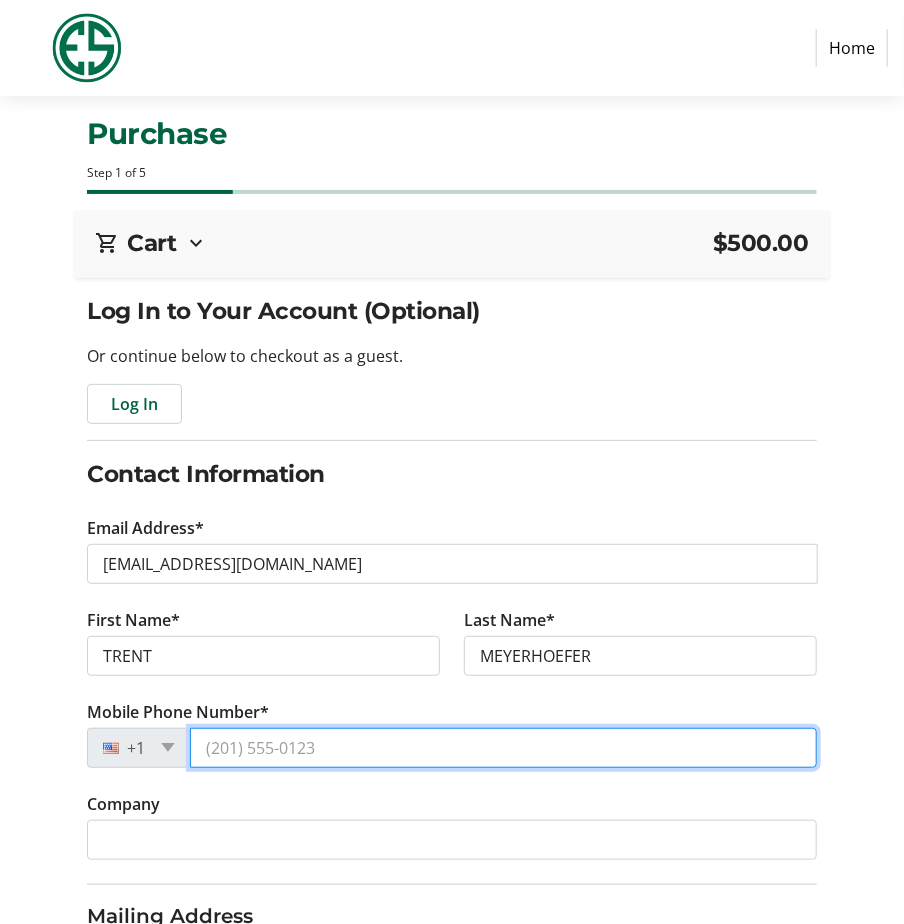 type on "[PHONE_NUMBER]" 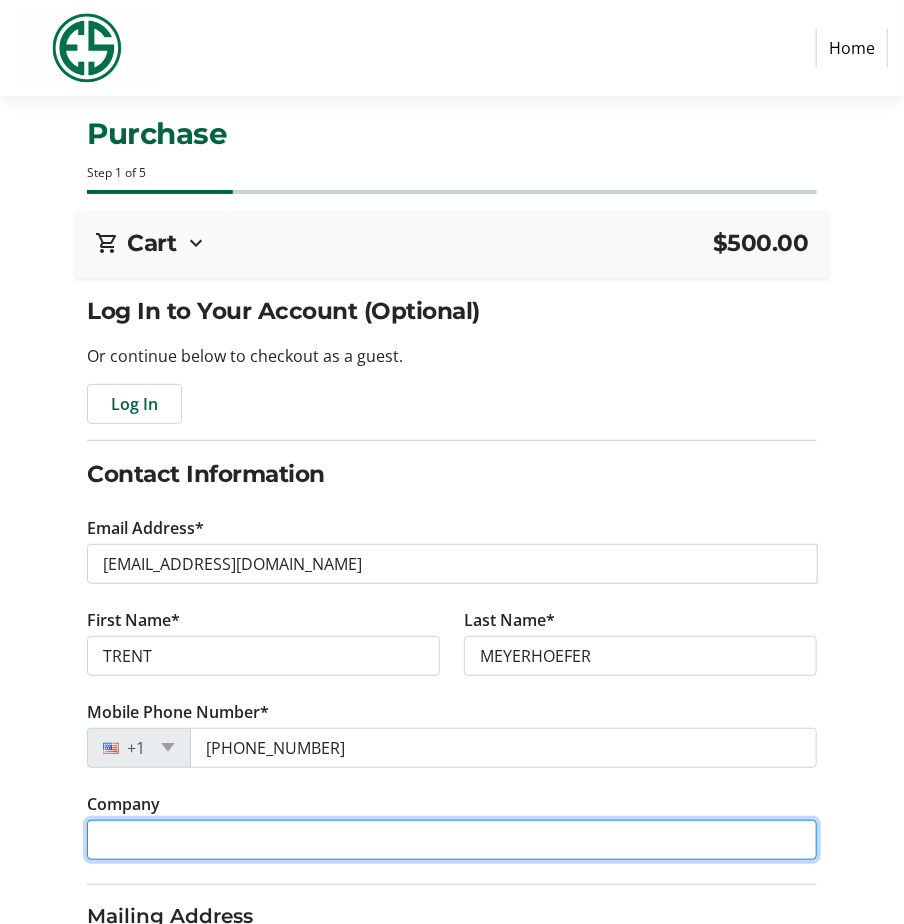 type on "Winthrop Ventures, LLC" 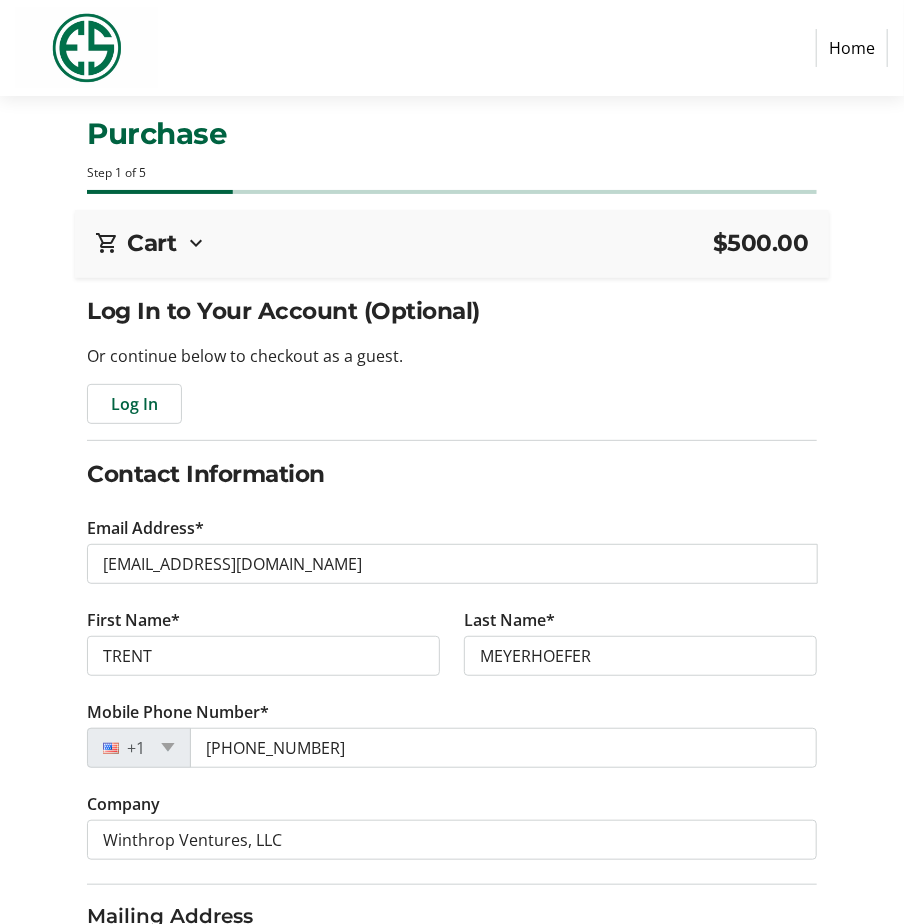 type on "[STREET_ADDRESS]" 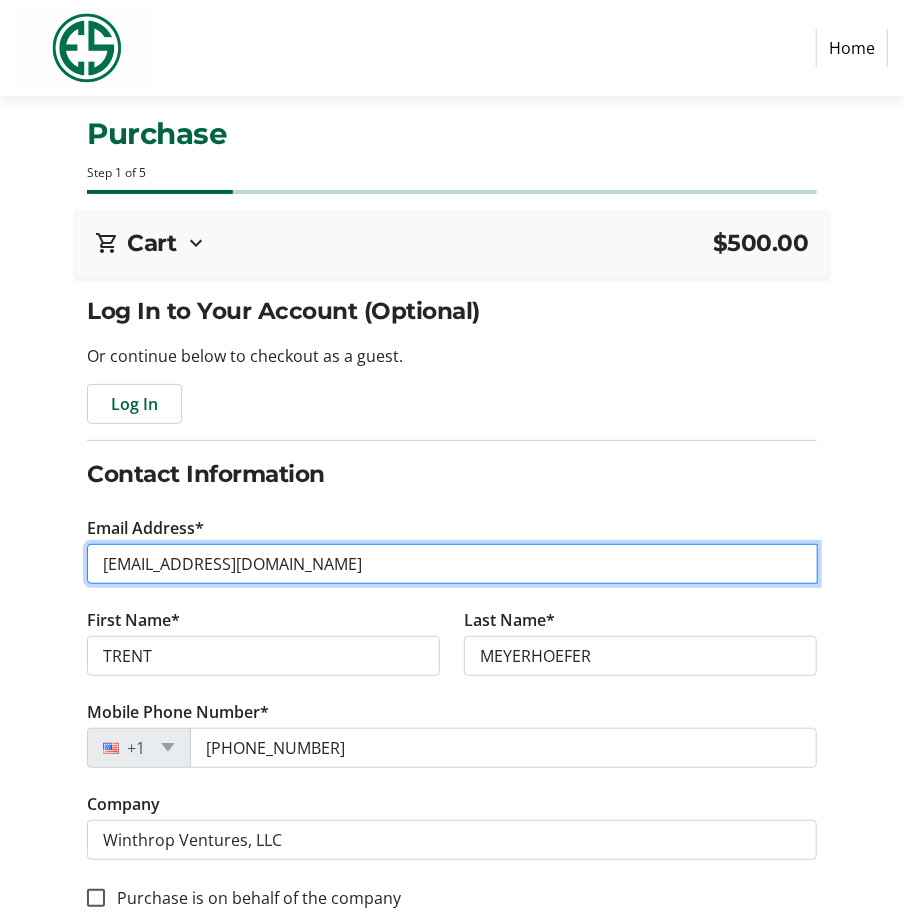 type on "[EMAIL_ADDRESS][DOMAIN_NAME]" 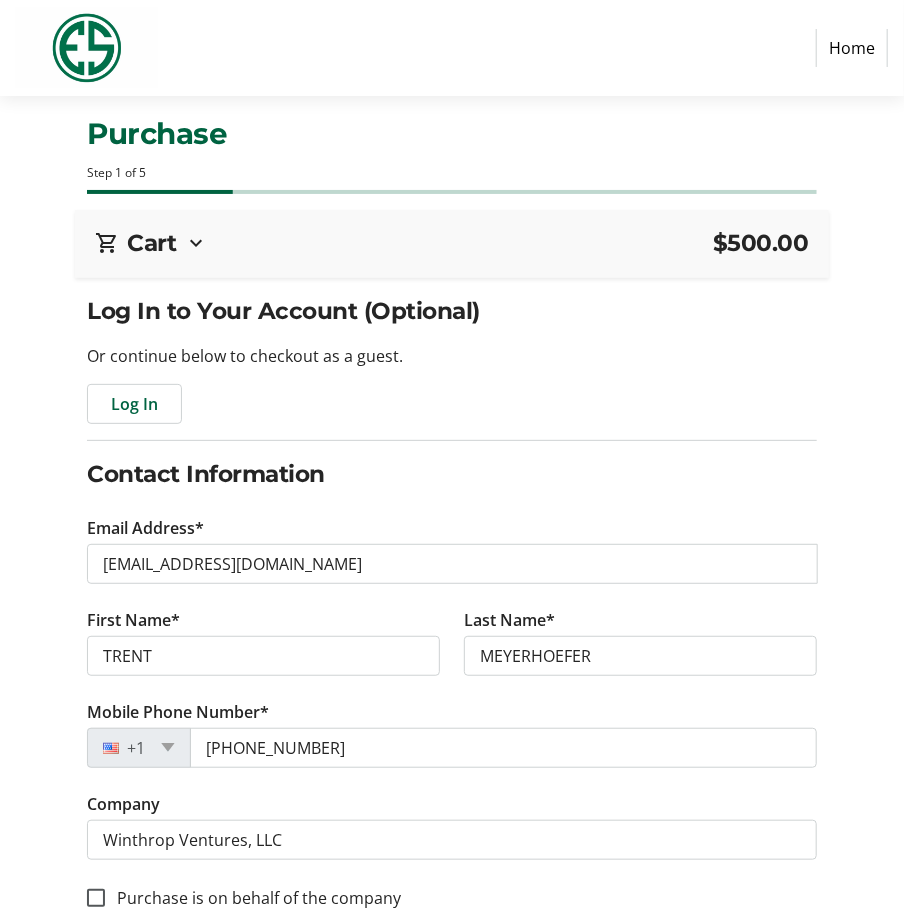 type on "[STREET_ADDRESS]" 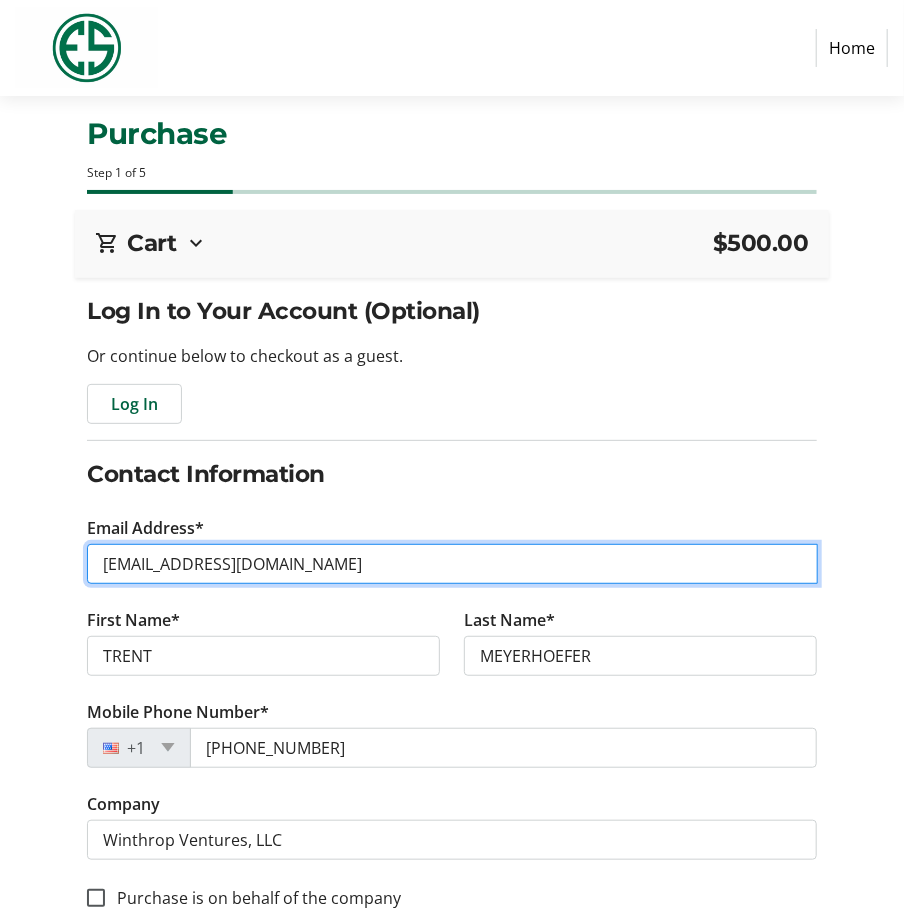 drag, startPoint x: 372, startPoint y: 568, endPoint x: 57, endPoint y: 554, distance: 315.31094 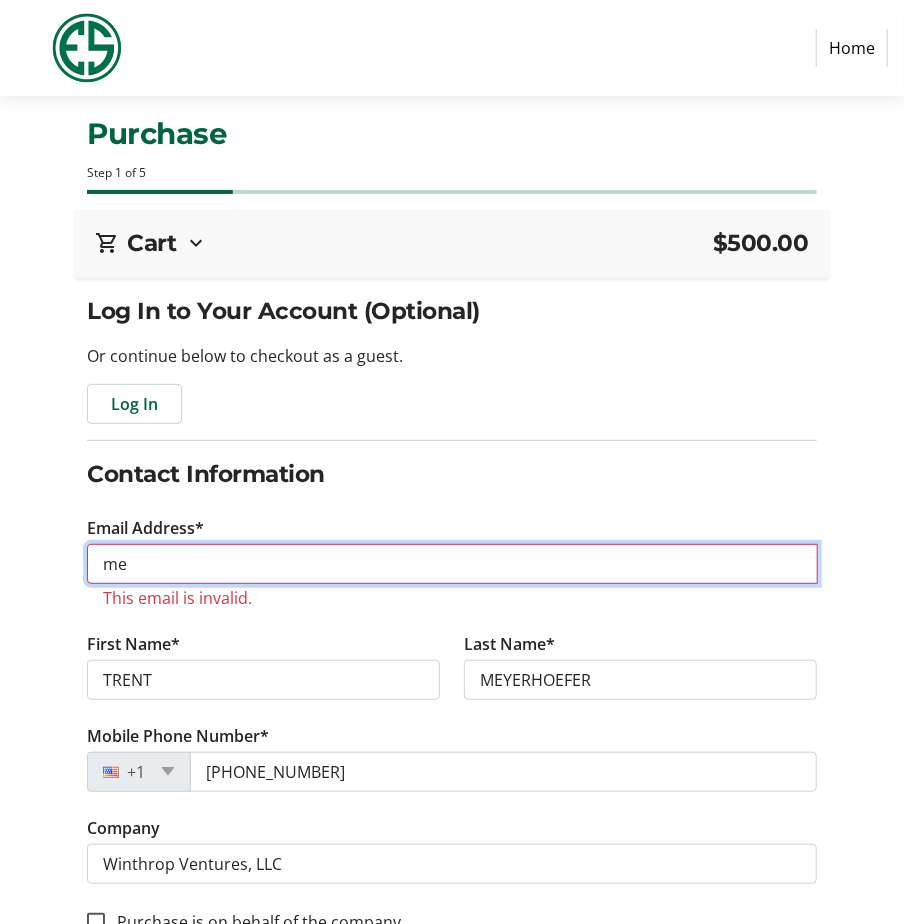 type on "m" 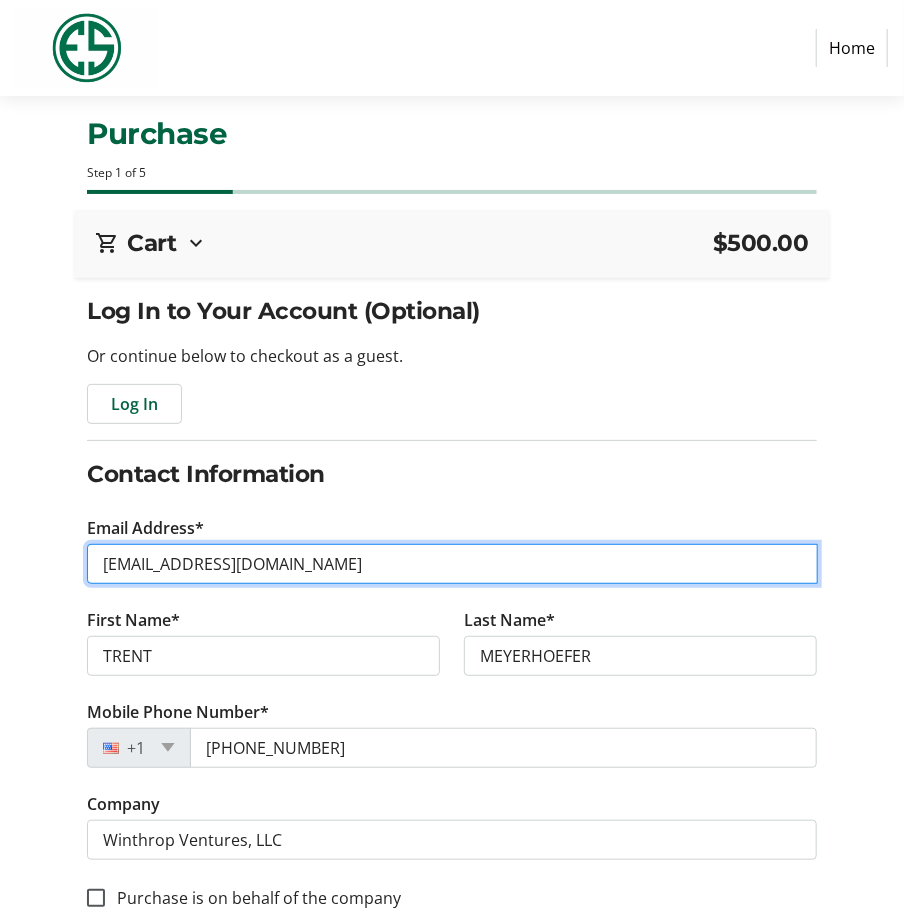 type on "[EMAIL_ADDRESS][DOMAIN_NAME]" 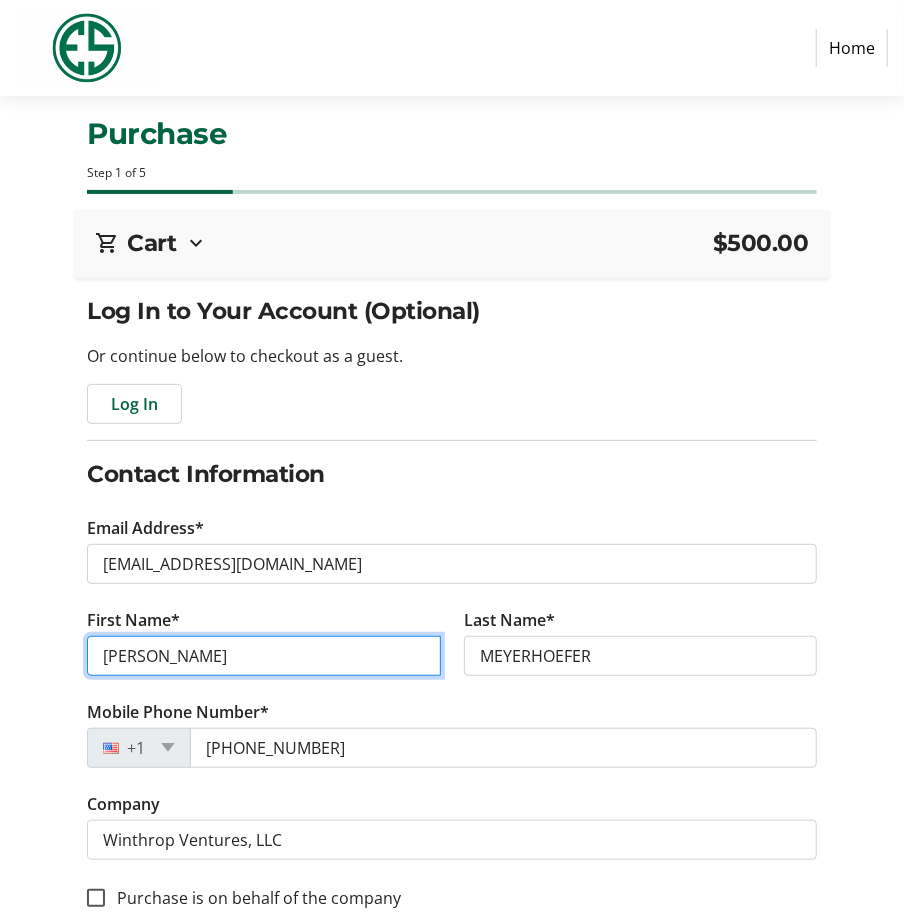 type on "[PERSON_NAME]" 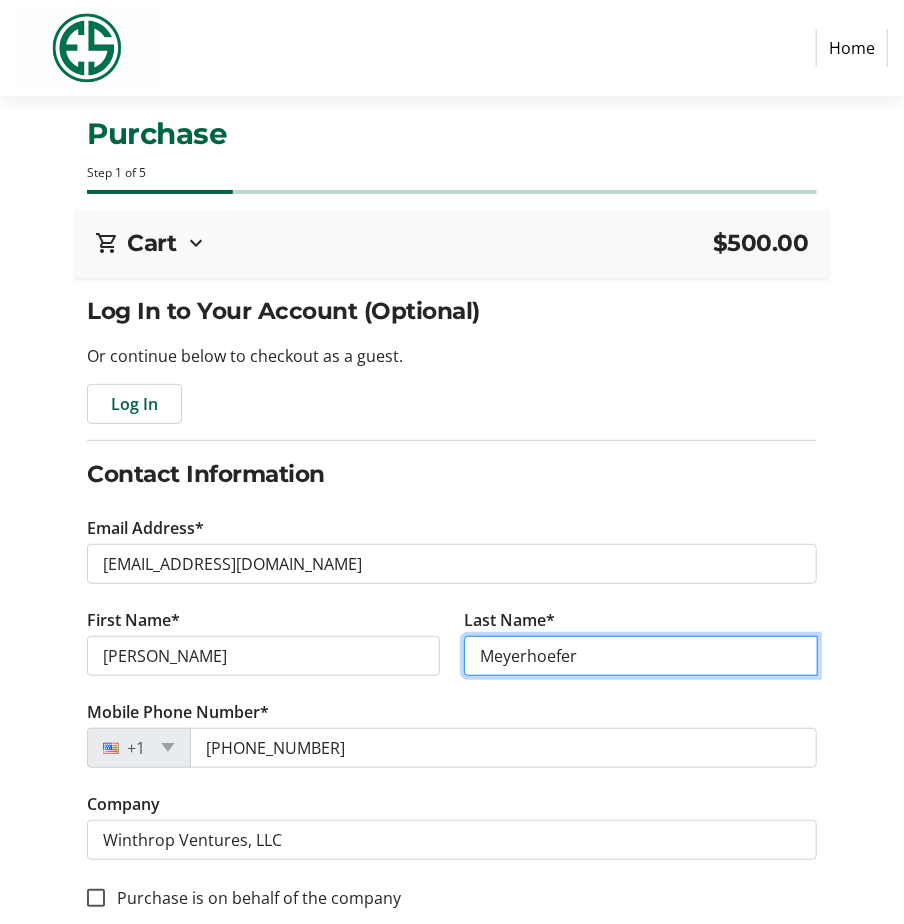 type on "Meyerhoefer" 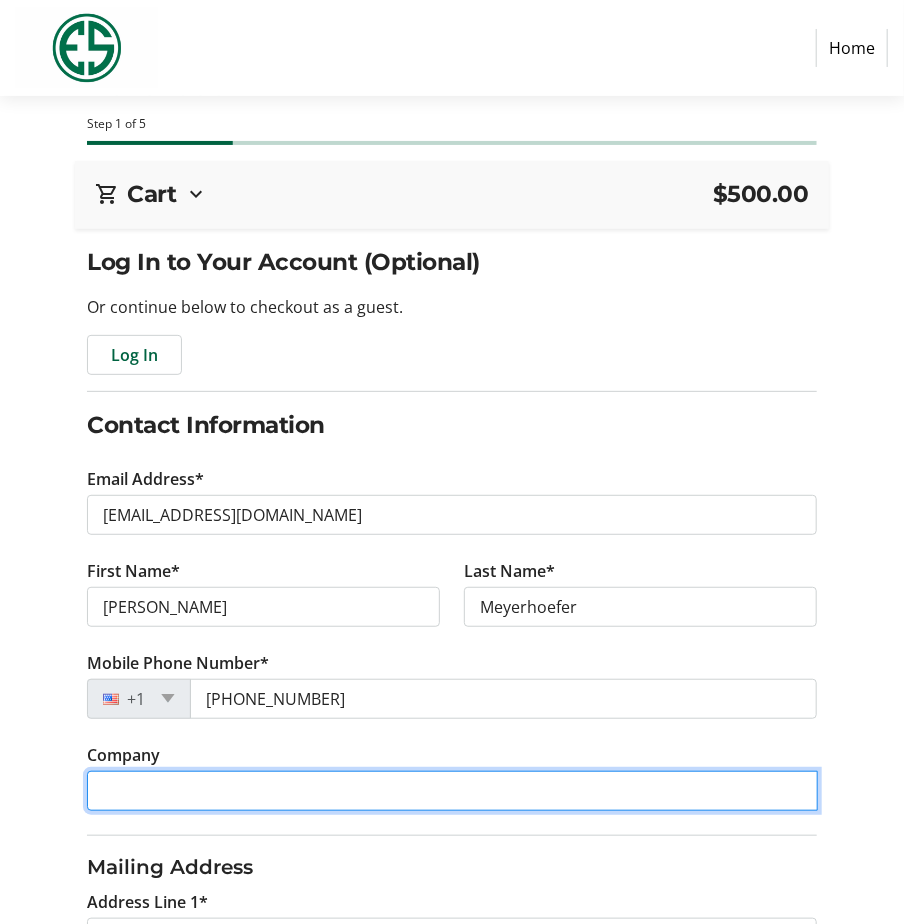 type 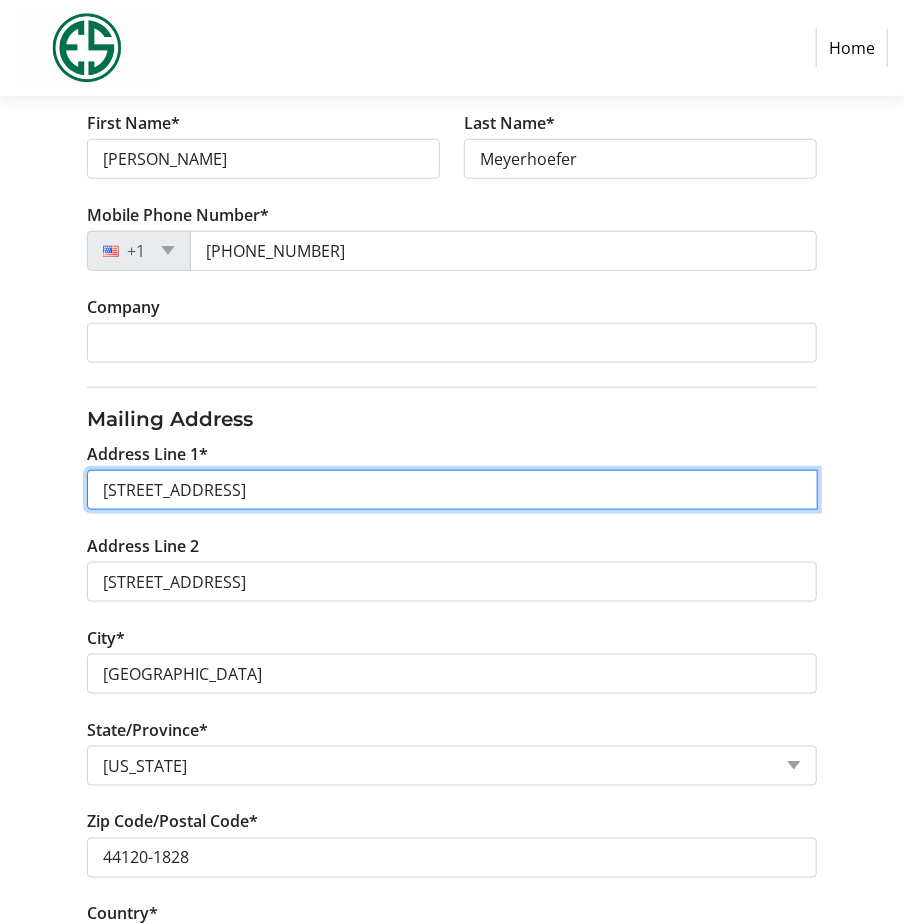 scroll, scrollTop: 524, scrollLeft: 0, axis: vertical 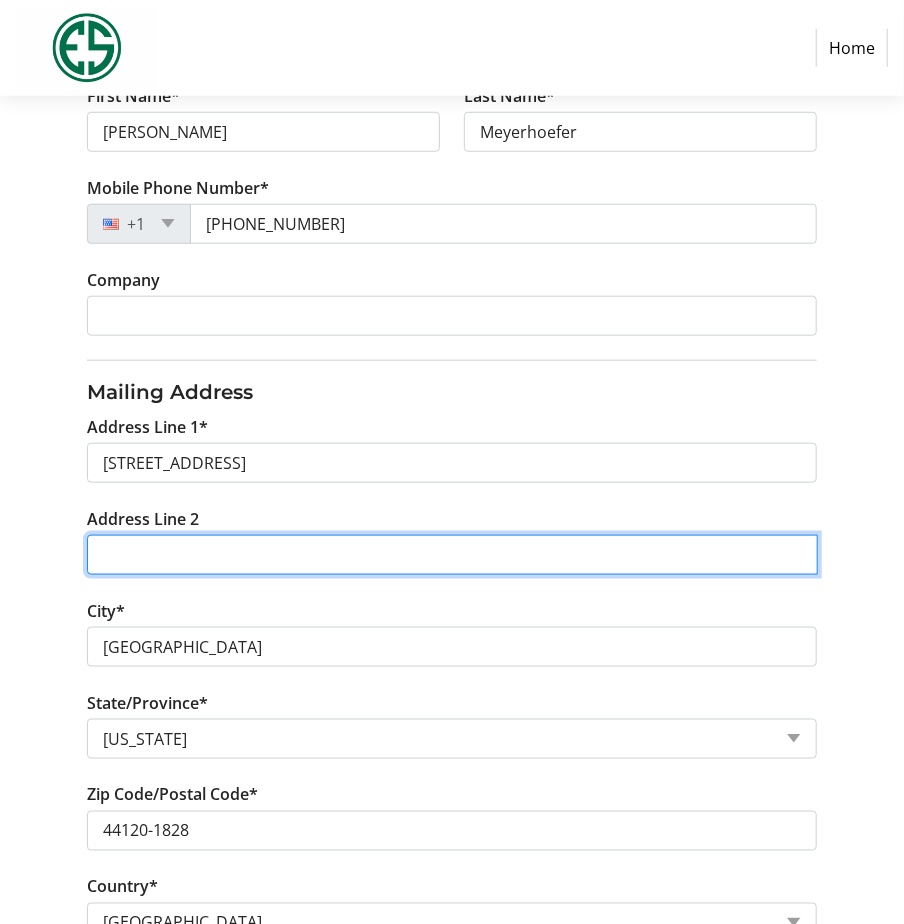 type 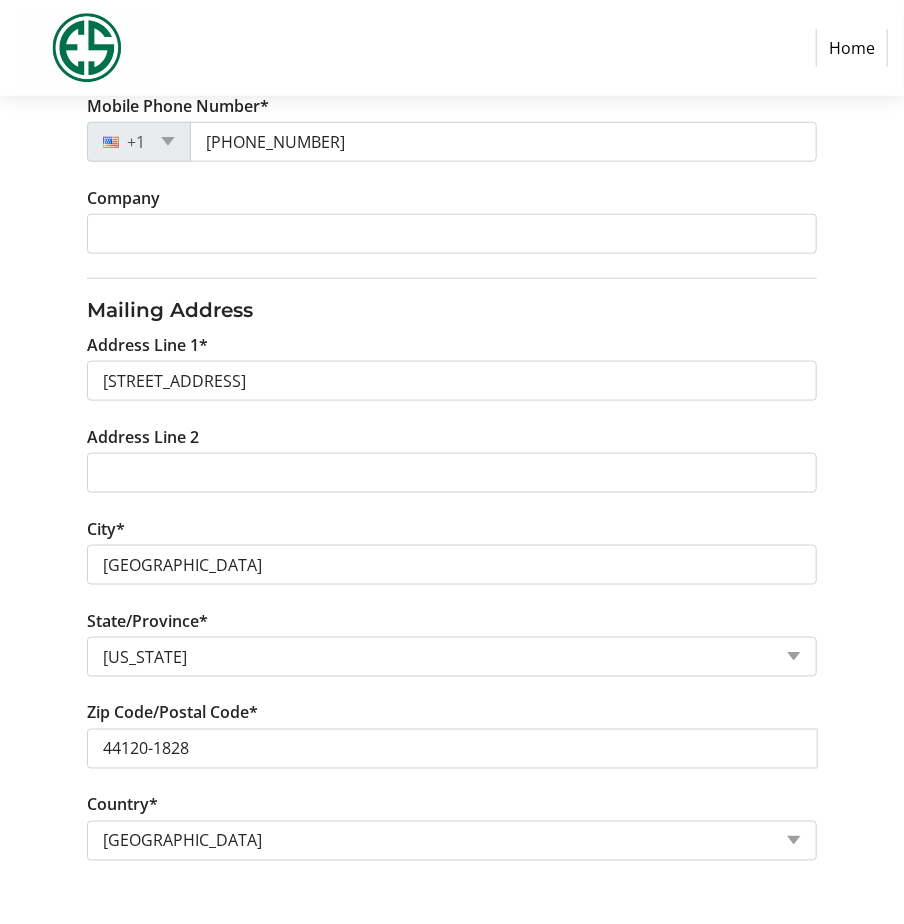 type 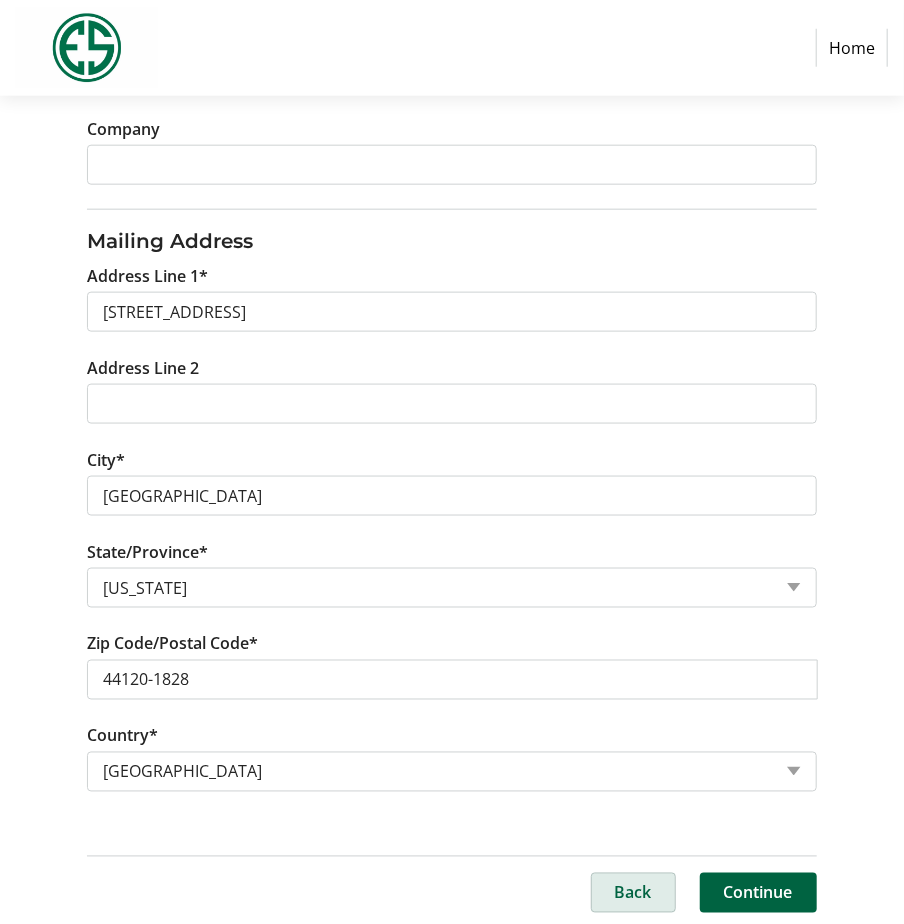 scroll, scrollTop: 679, scrollLeft: 0, axis: vertical 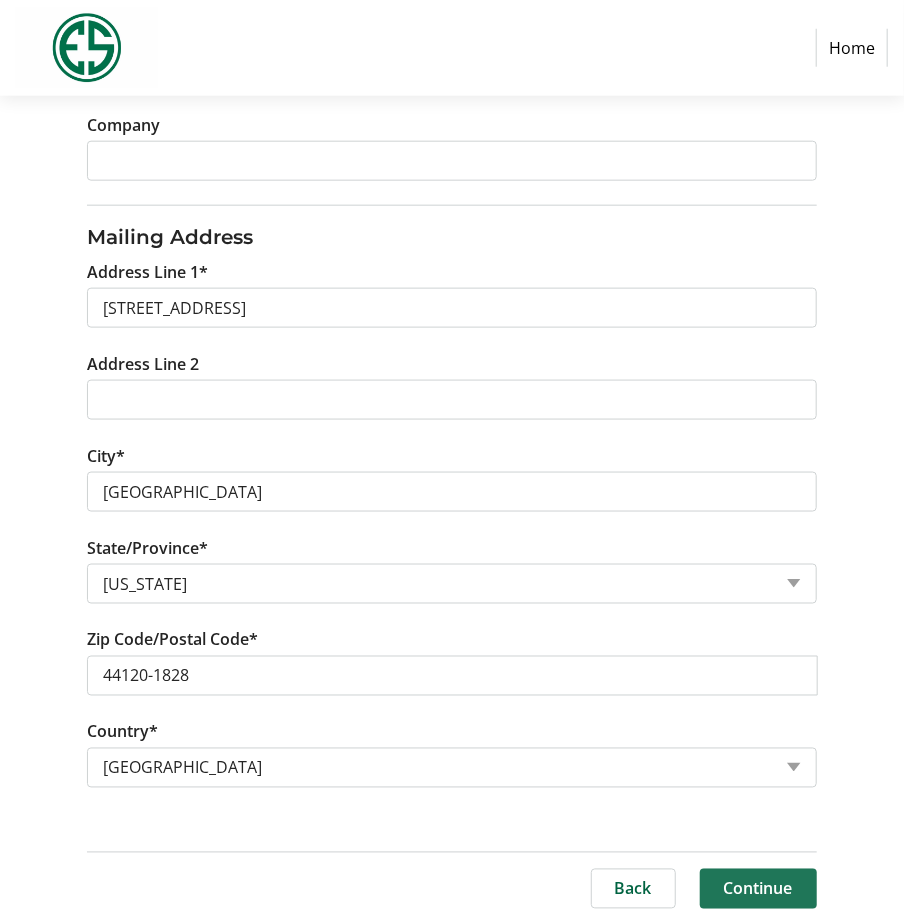 type 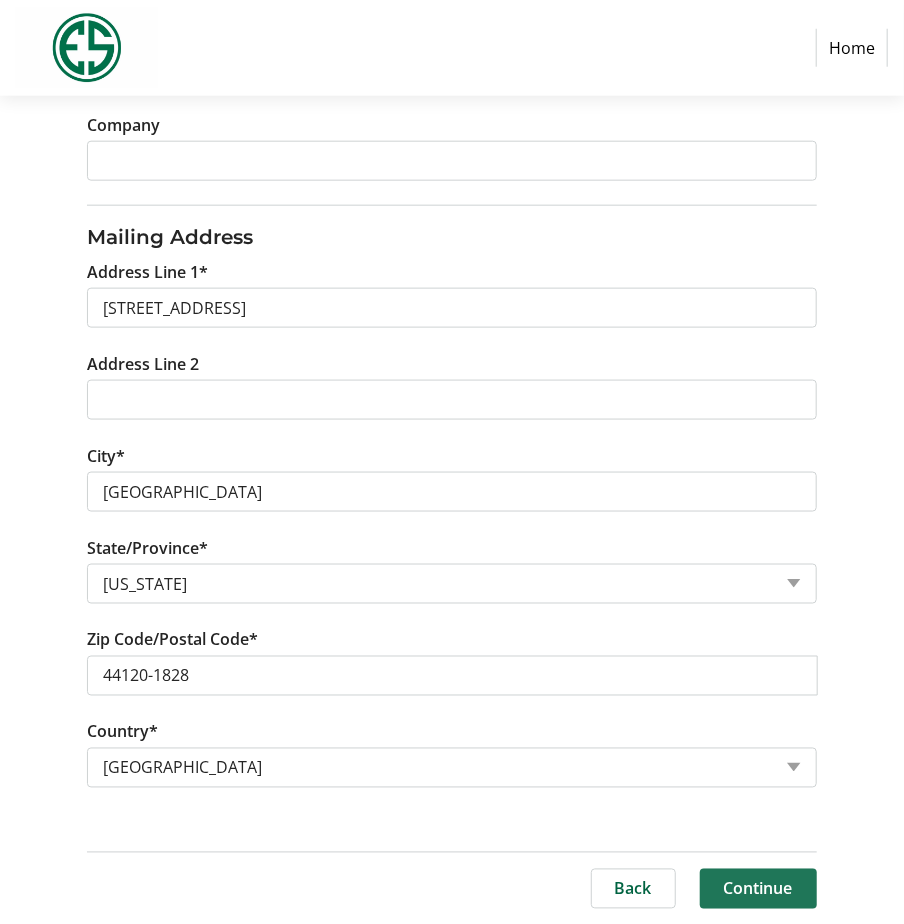 click on "Continue" 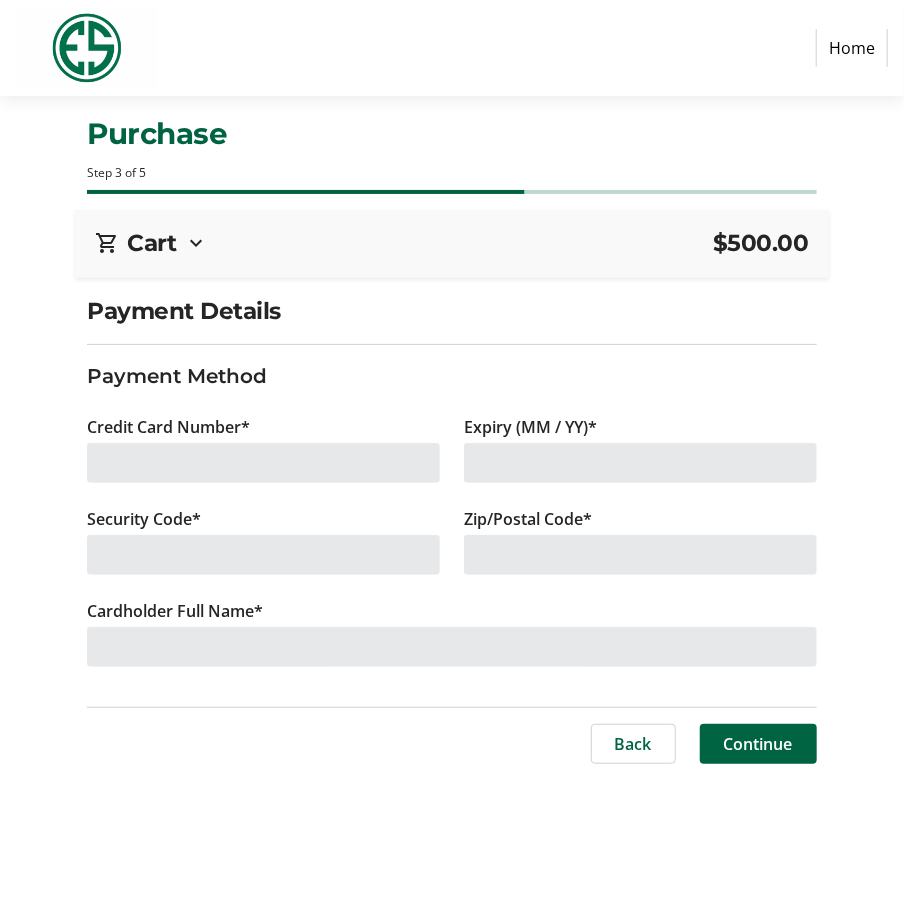 scroll, scrollTop: 0, scrollLeft: 0, axis: both 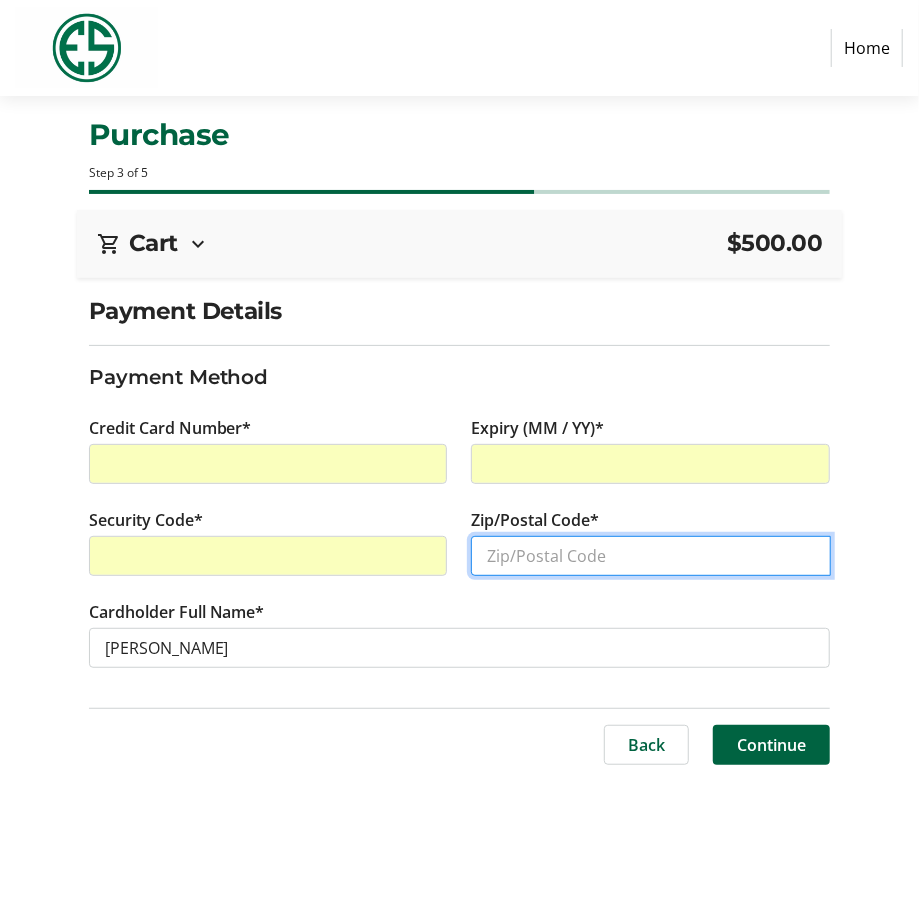 click on "Zip/Postal Code*" at bounding box center [651, 556] 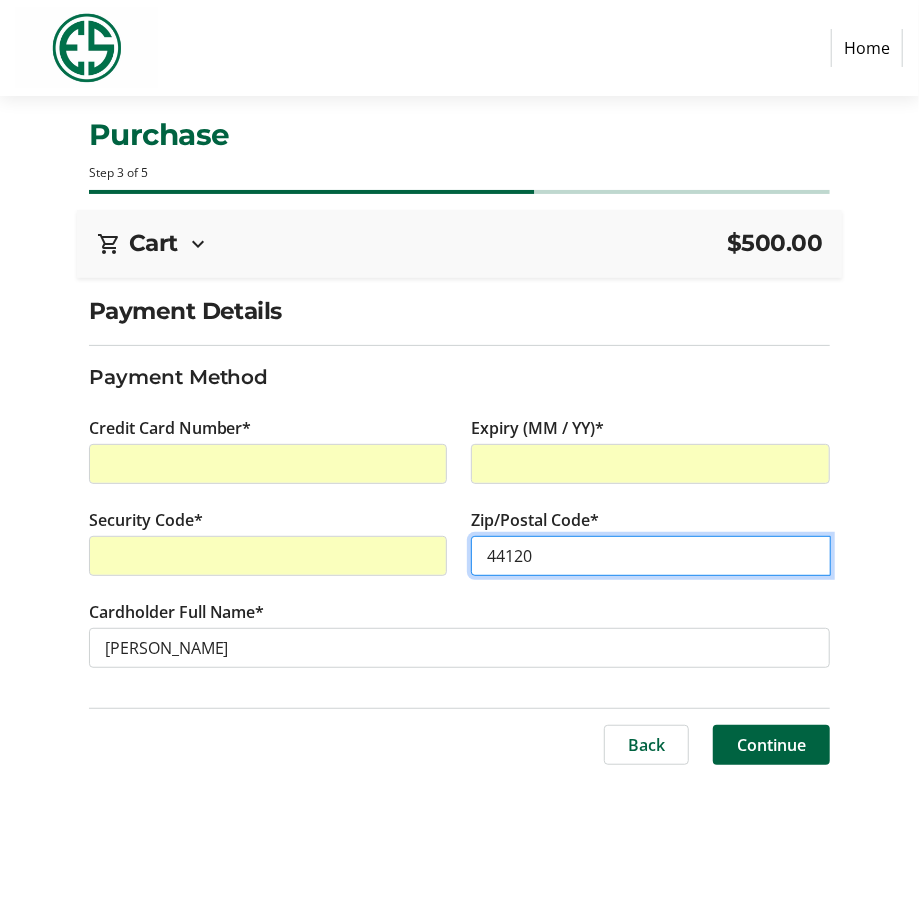 type on "44120" 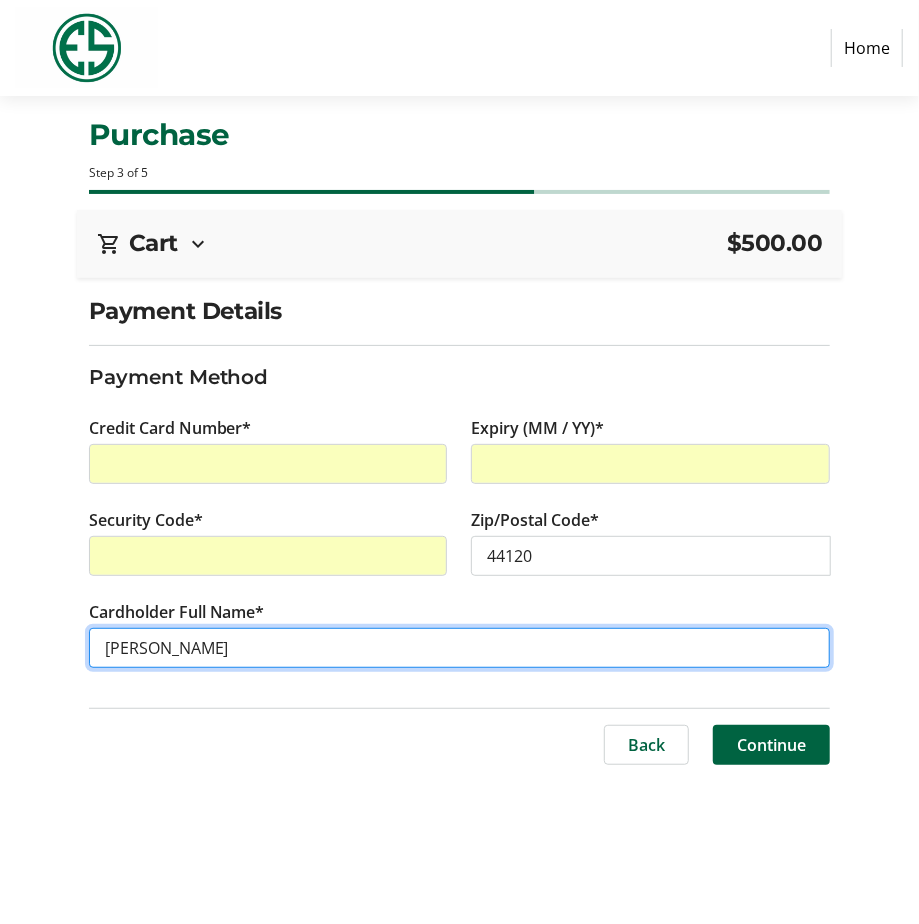 drag, startPoint x: 145, startPoint y: 646, endPoint x: 162, endPoint y: 647, distance: 17.029387 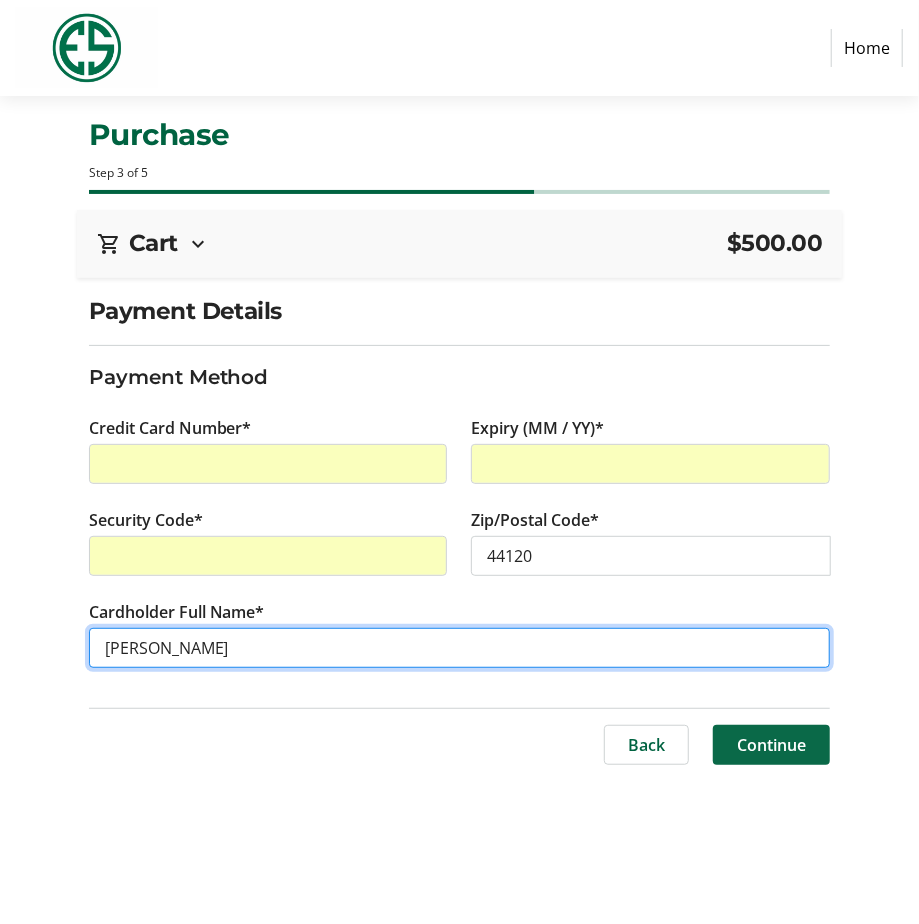 type on "[PERSON_NAME]" 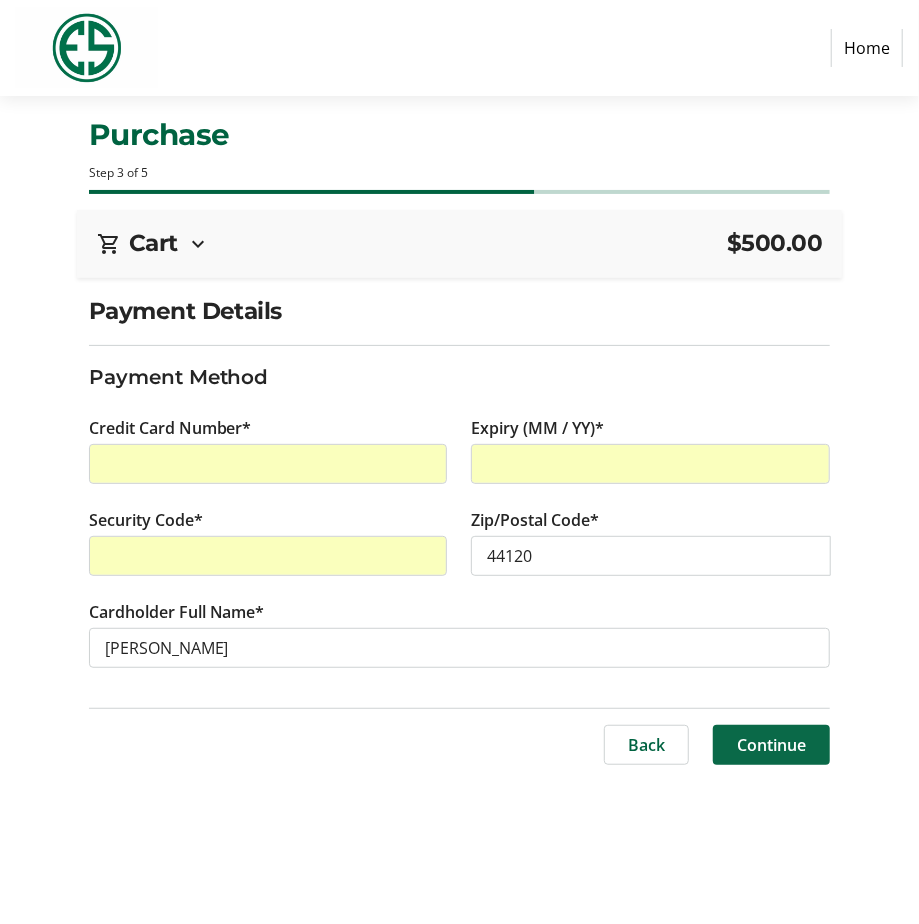 click on "Continue" 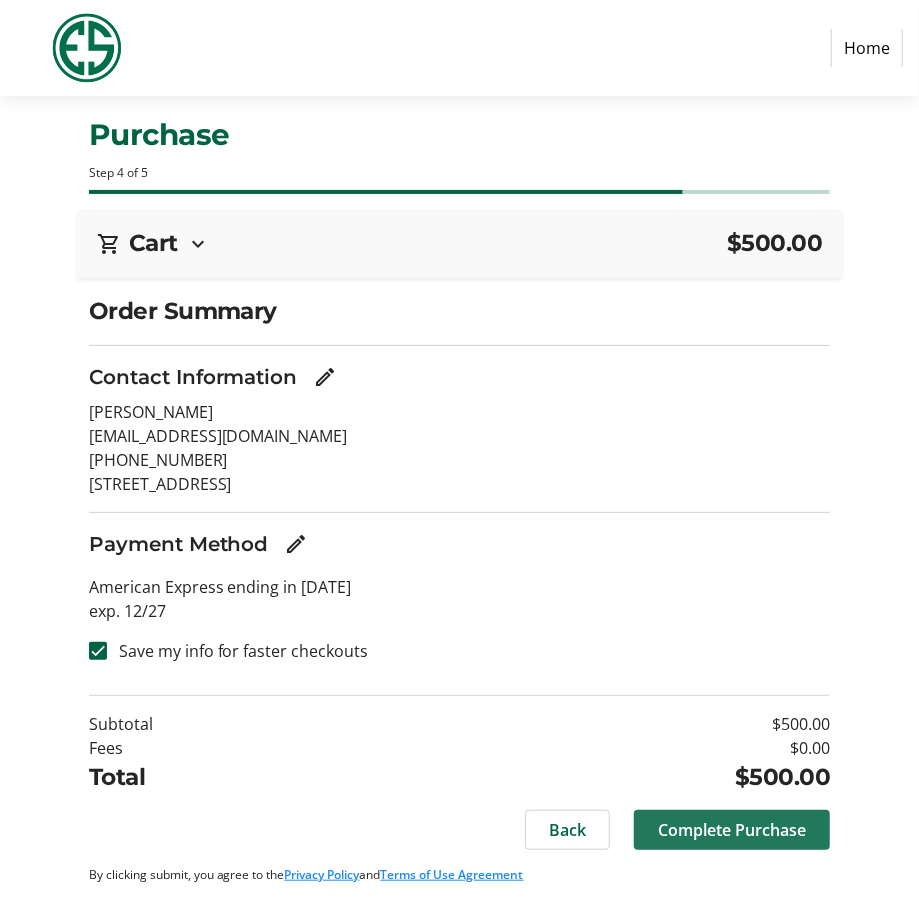 click on "Complete Purchase" 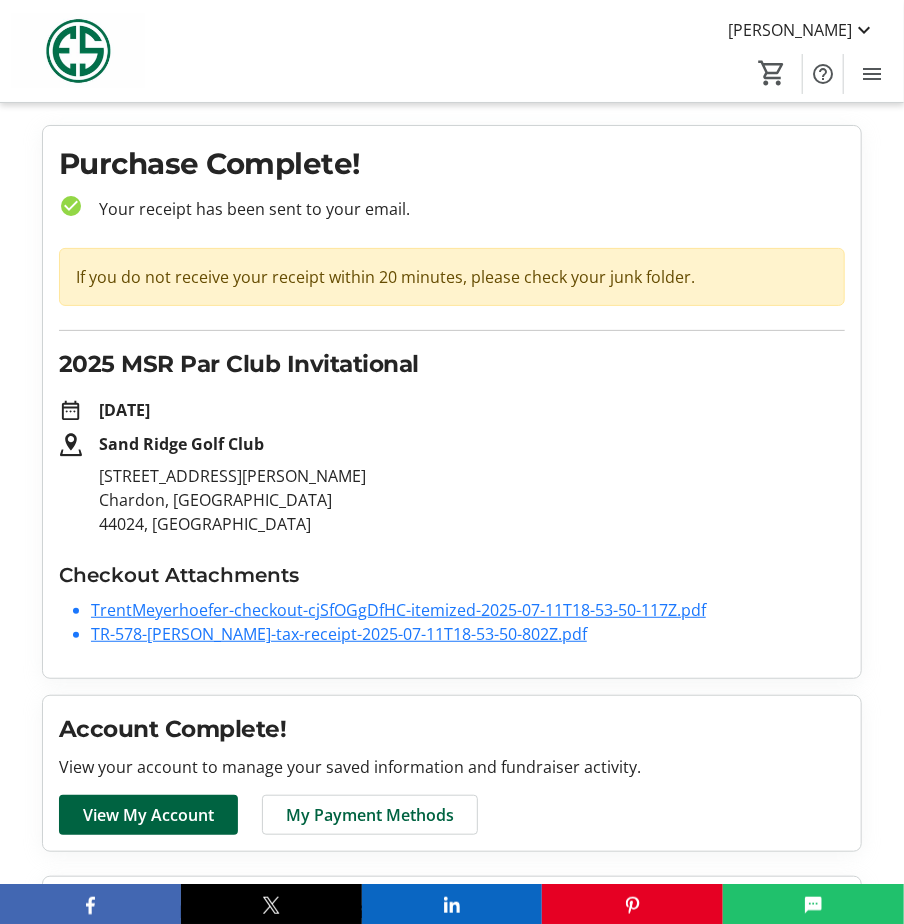 click on "TrentMeyerhoefer-checkout-cjSfOGgDfHC-itemized-2025-07-11T18-53-50-117Z.pdf" 